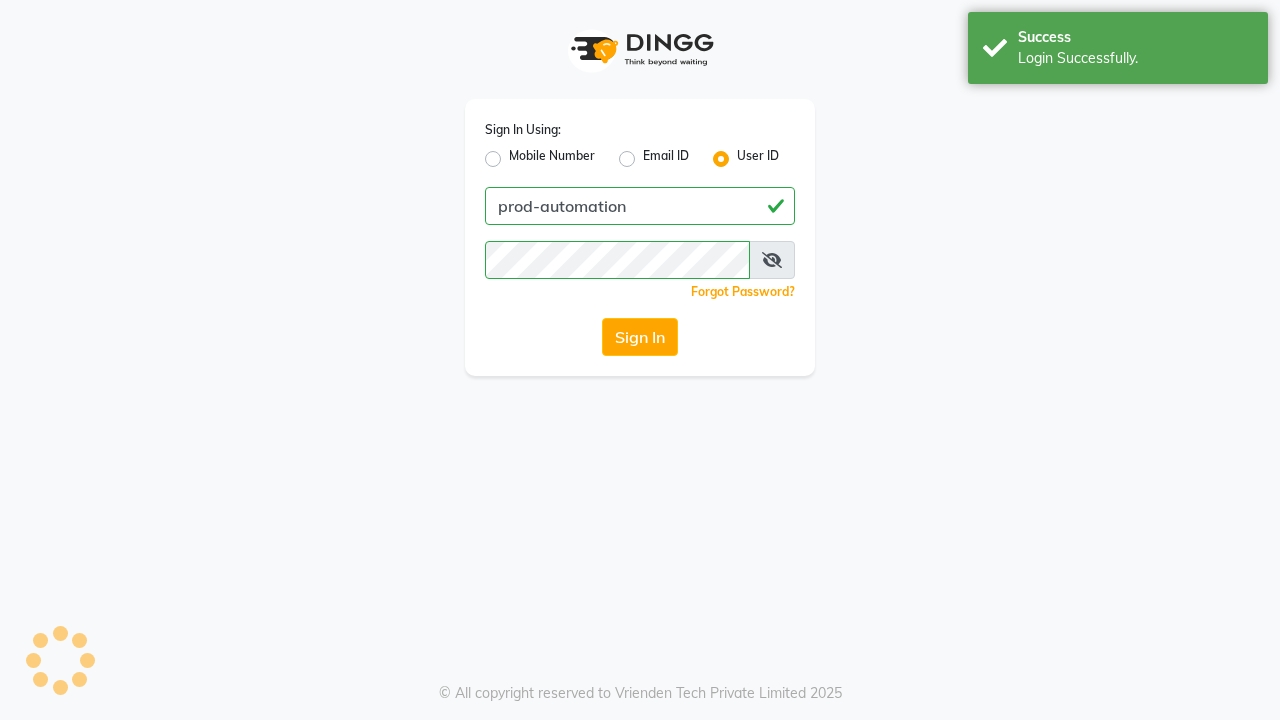 scroll, scrollTop: 0, scrollLeft: 0, axis: both 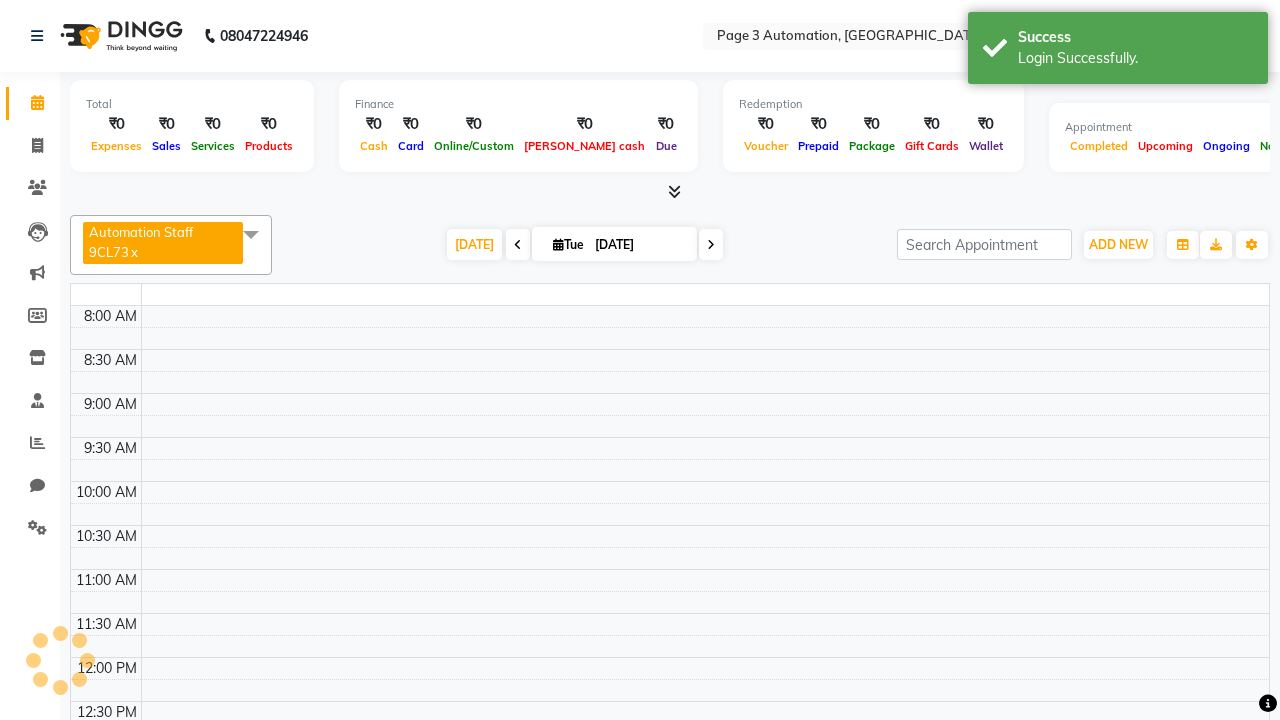 select on "en" 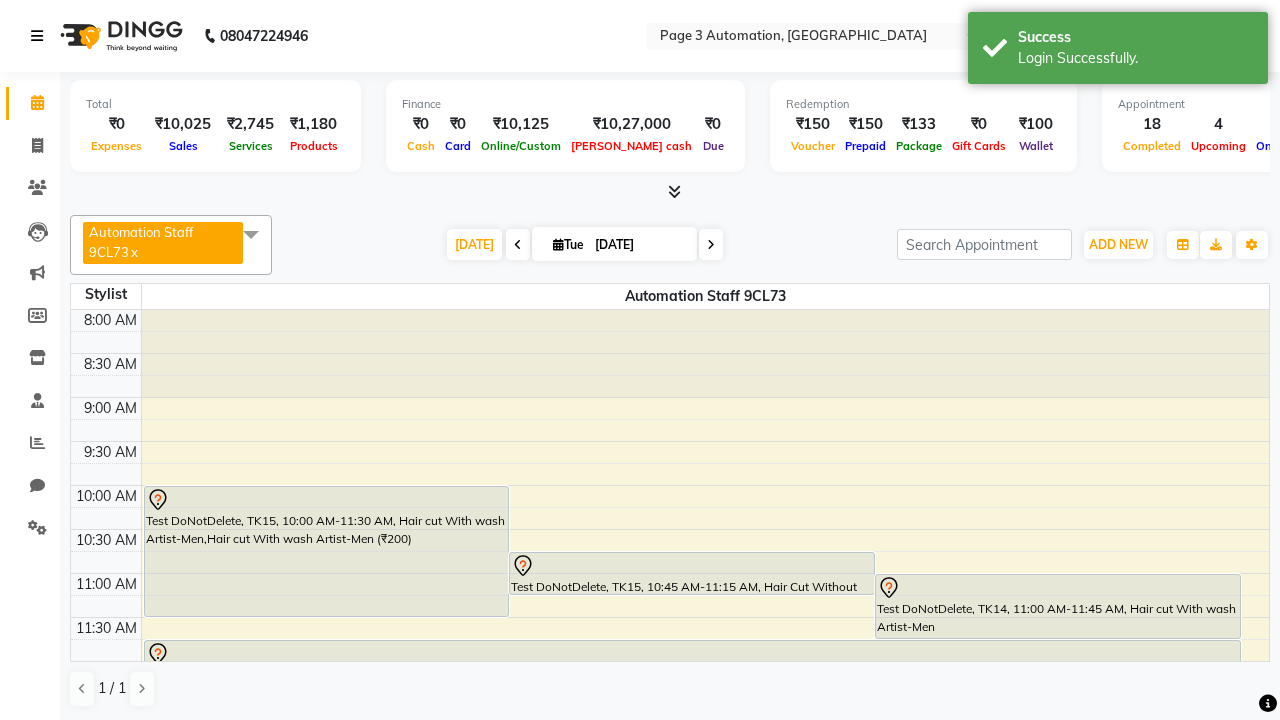 click at bounding box center [37, 36] 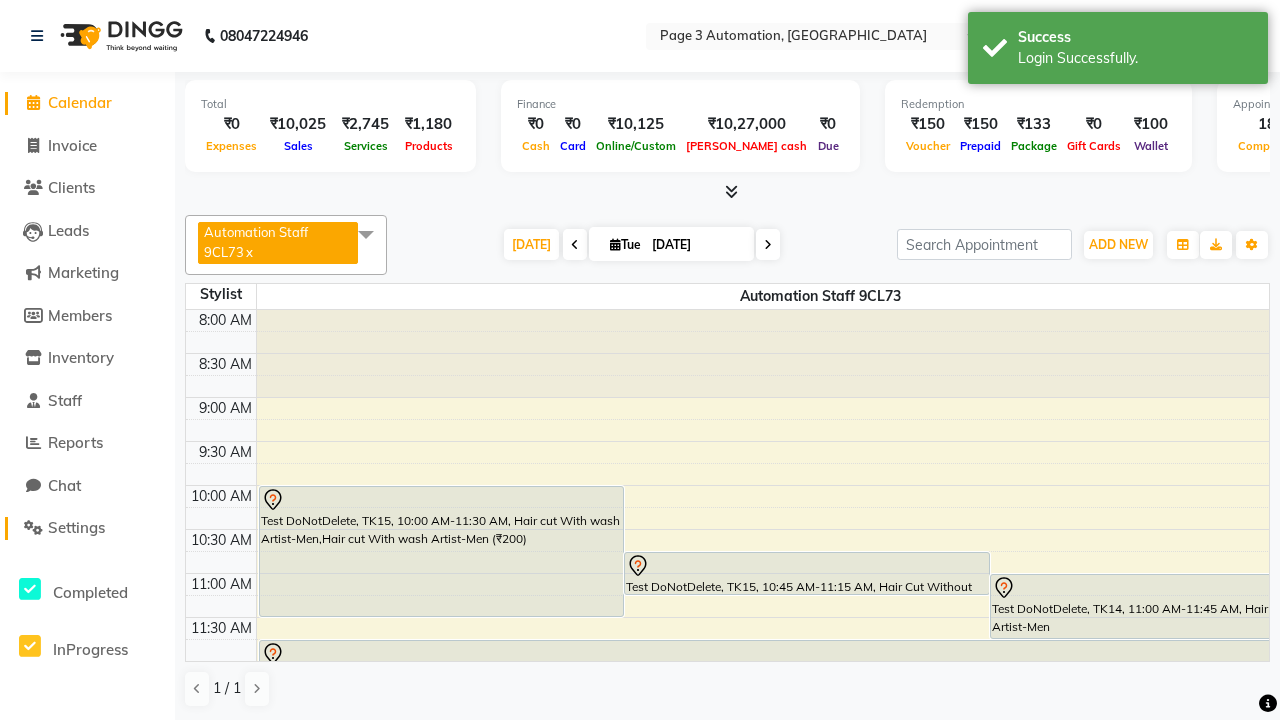 click on "Settings" 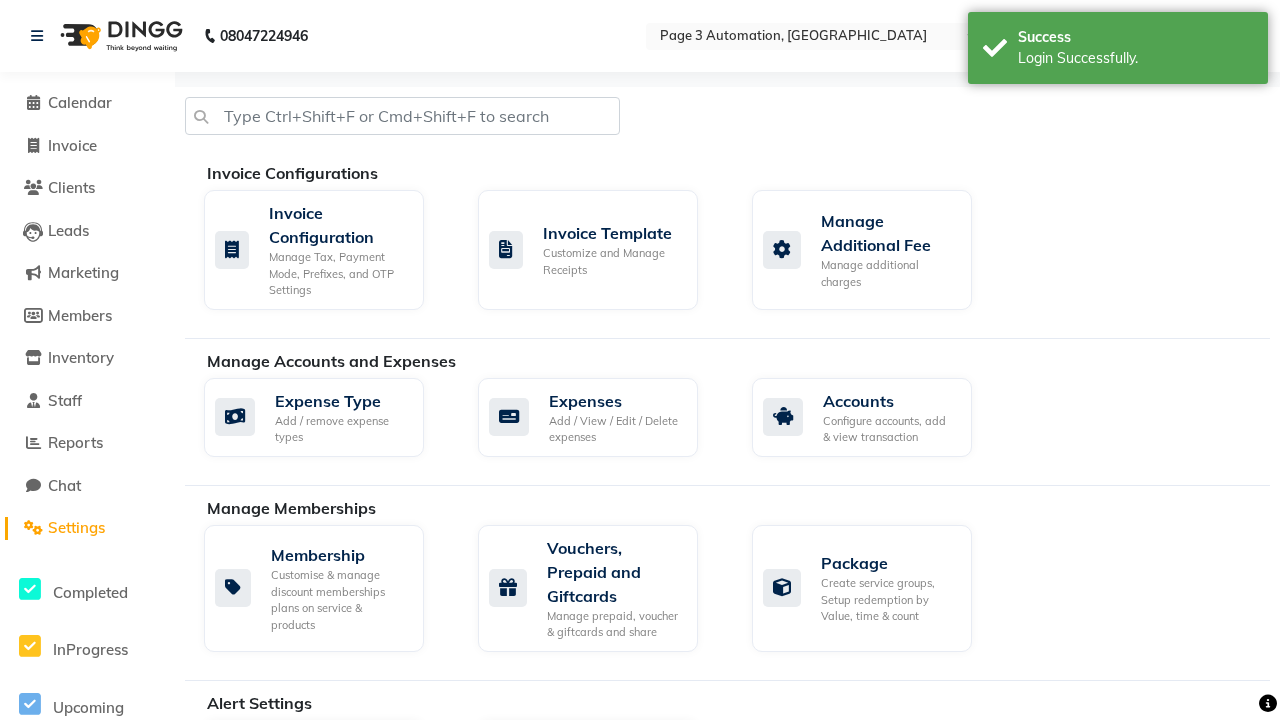 click on "Services" 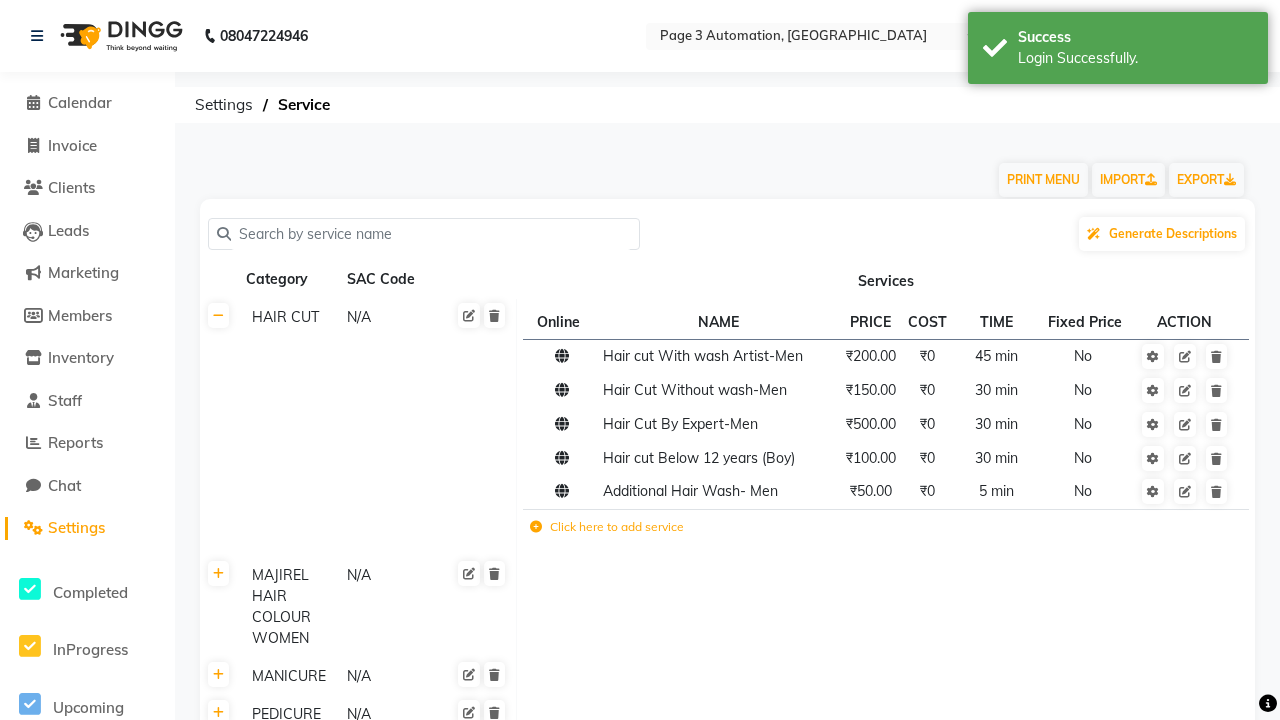 click on "Click here to add category." 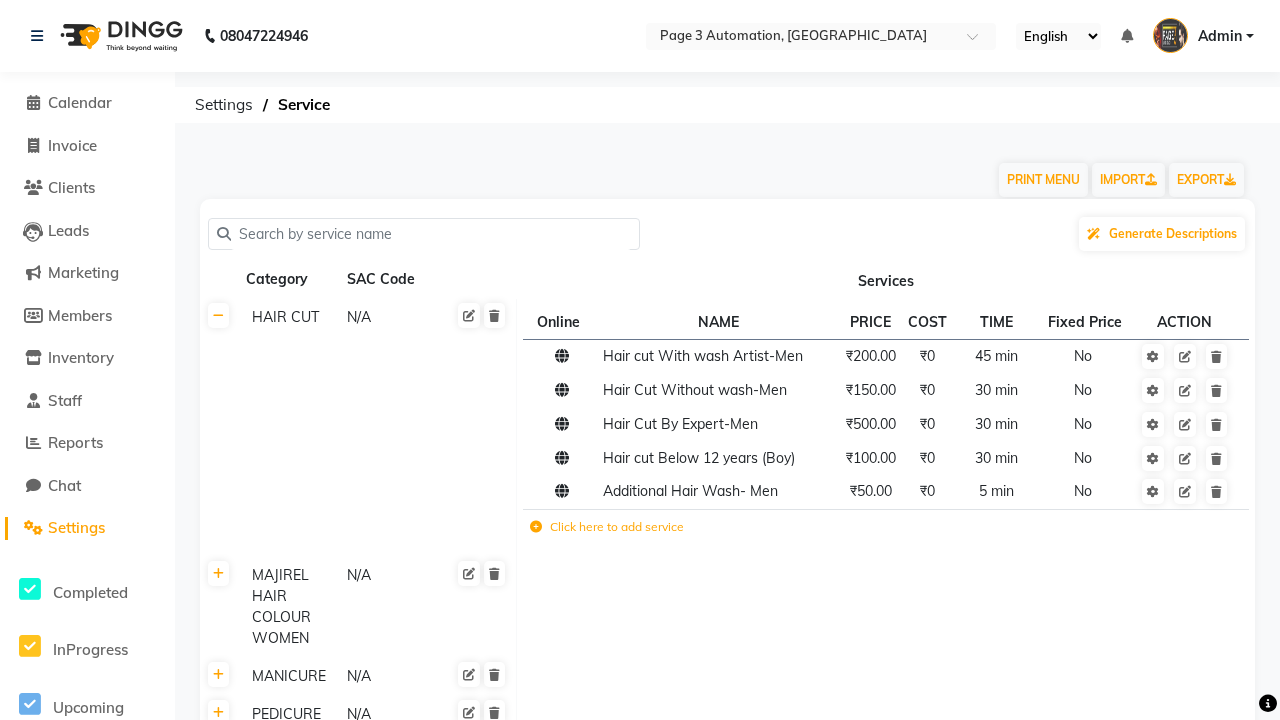 scroll, scrollTop: 9155, scrollLeft: 0, axis: vertical 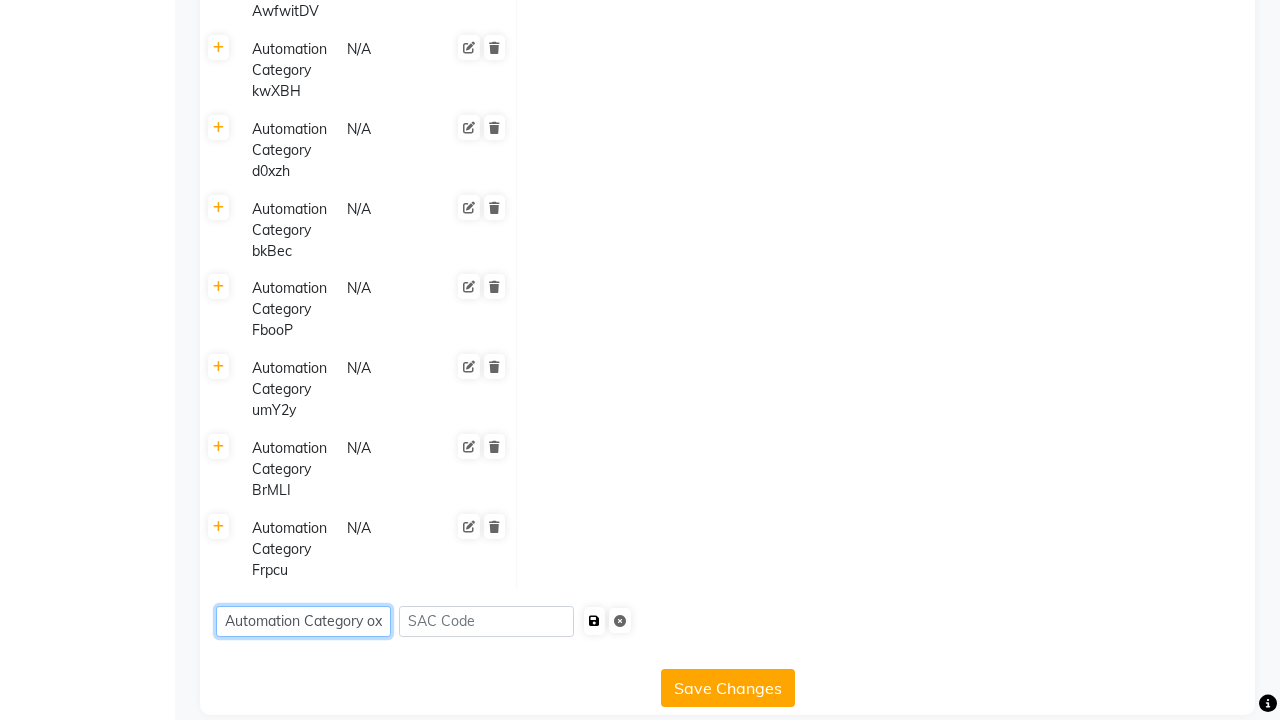 type on "Automation Category oxY9X" 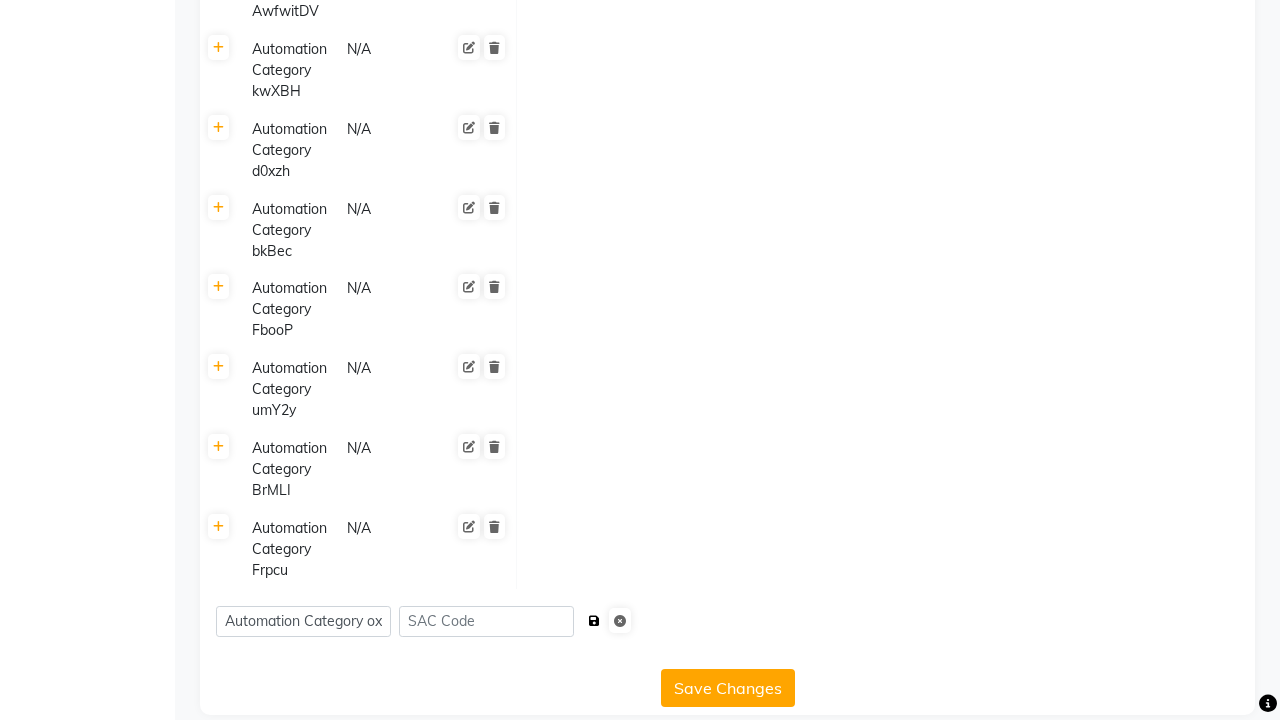 click at bounding box center (594, 621) 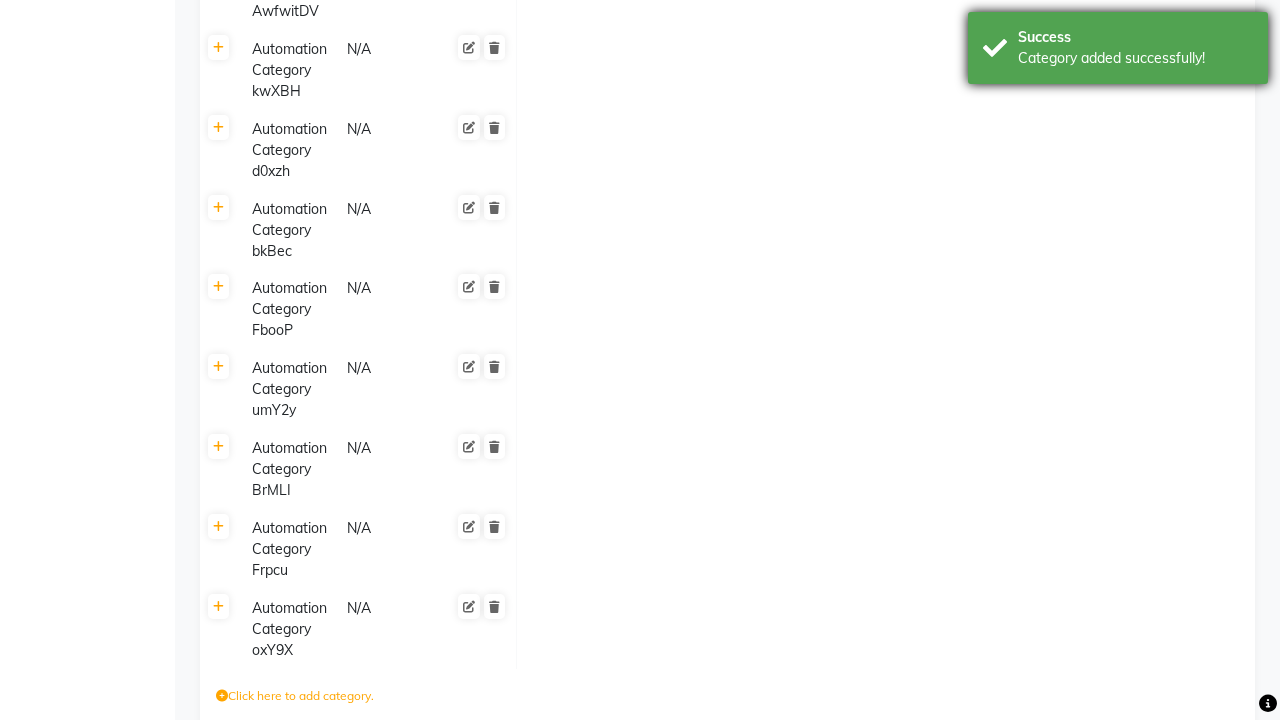 click on "Category added successfully!" at bounding box center [1135, 58] 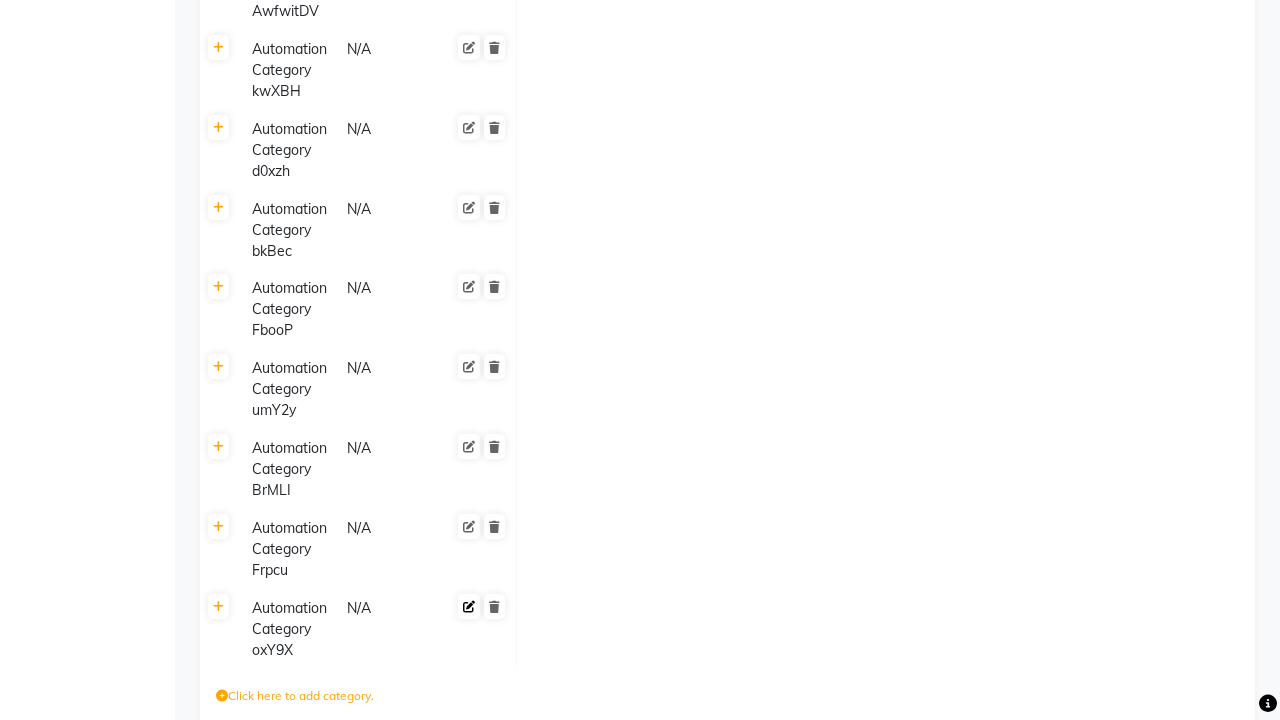 click 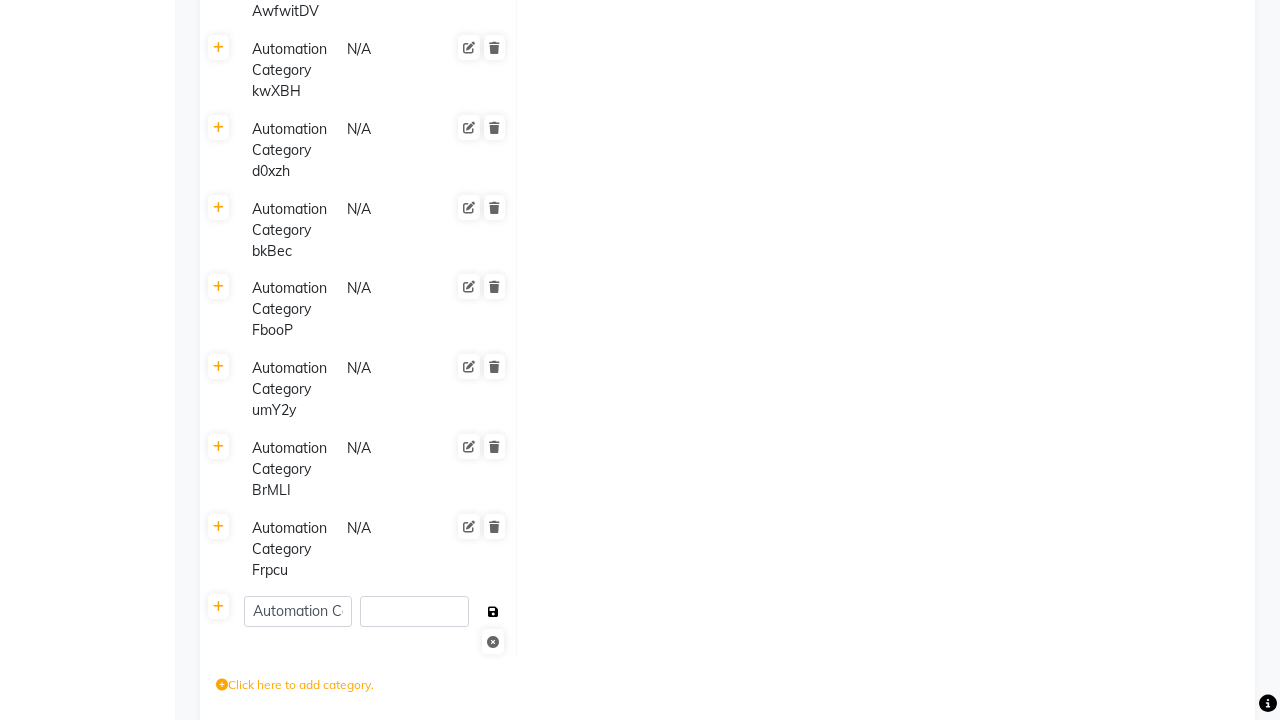 click 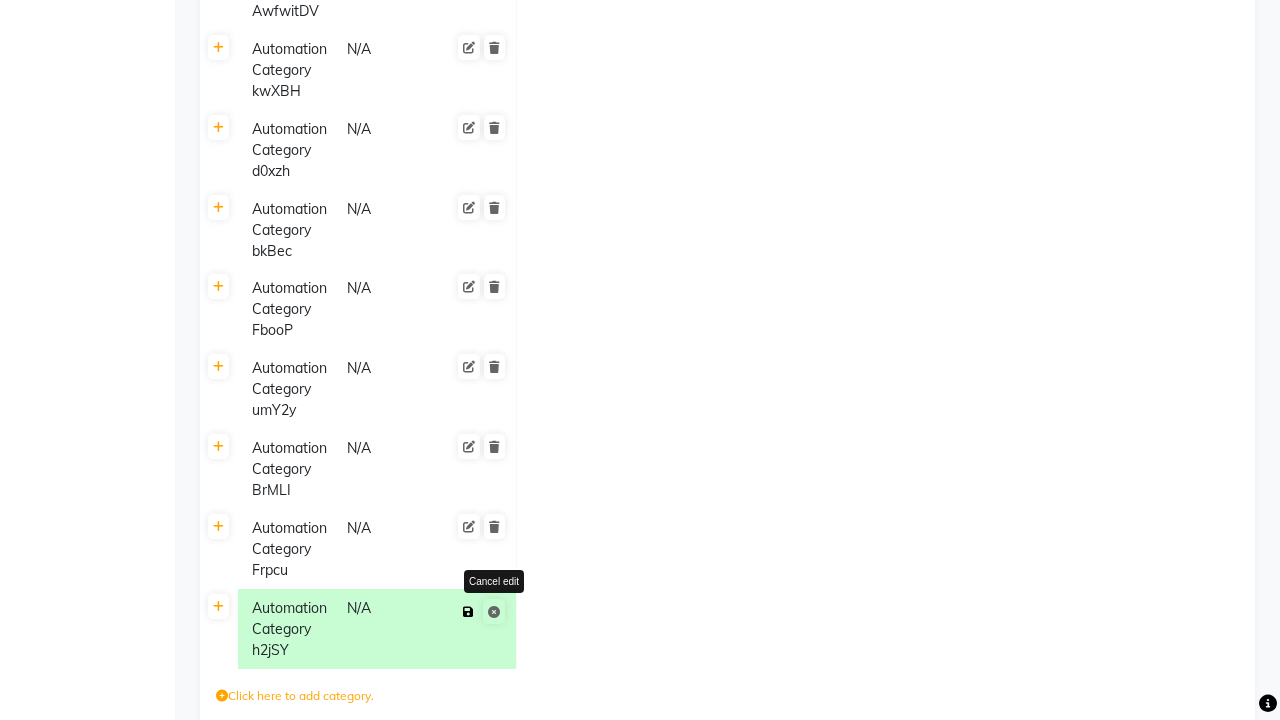 click 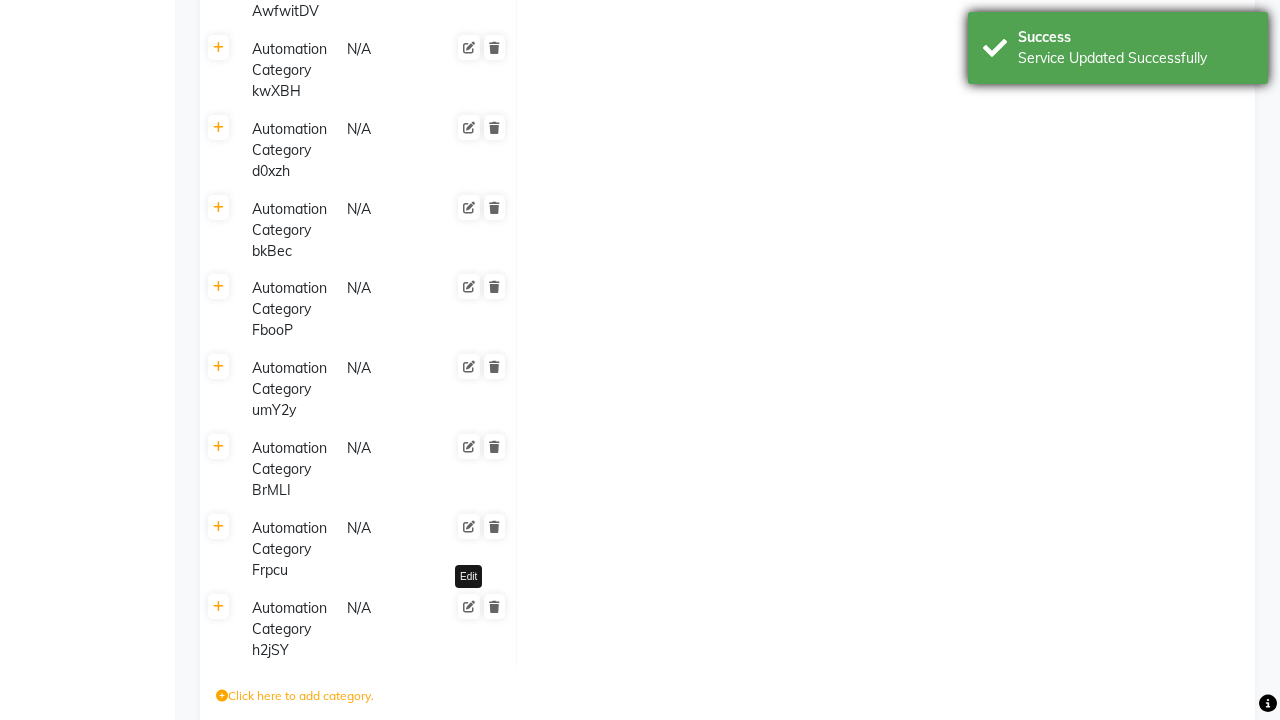 click on "Service Updated Successfully" at bounding box center [1135, 58] 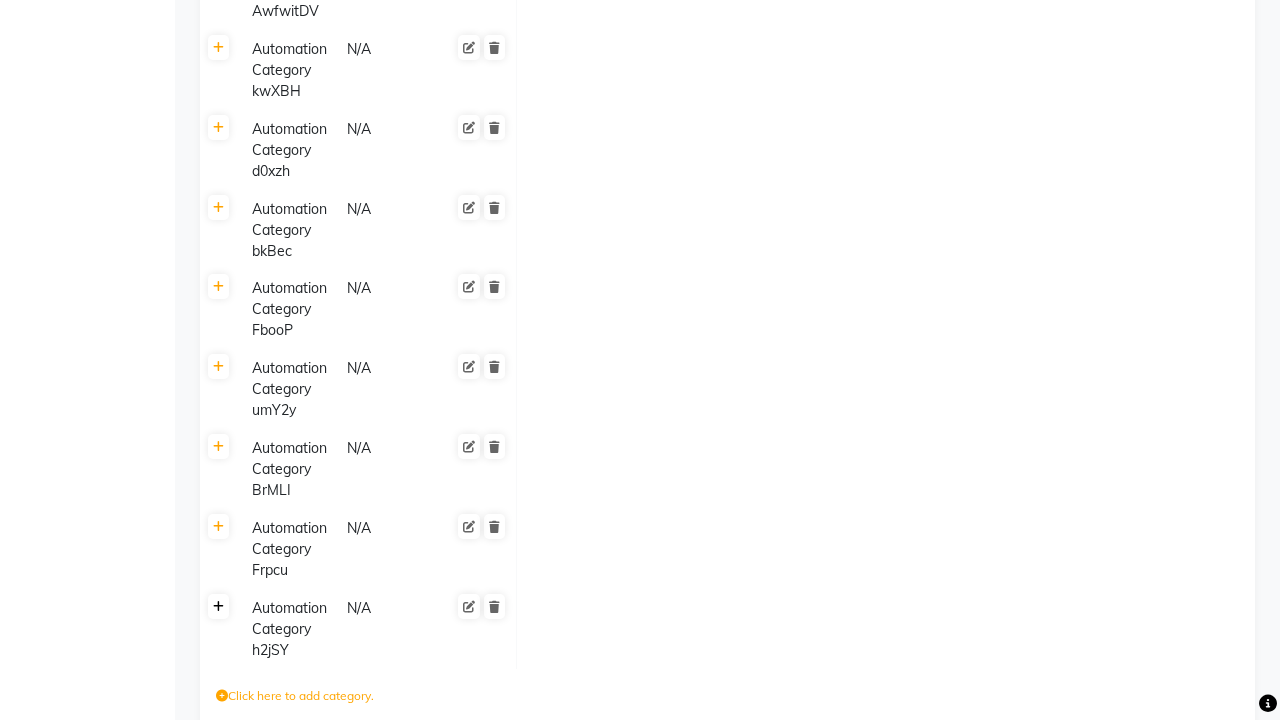 click 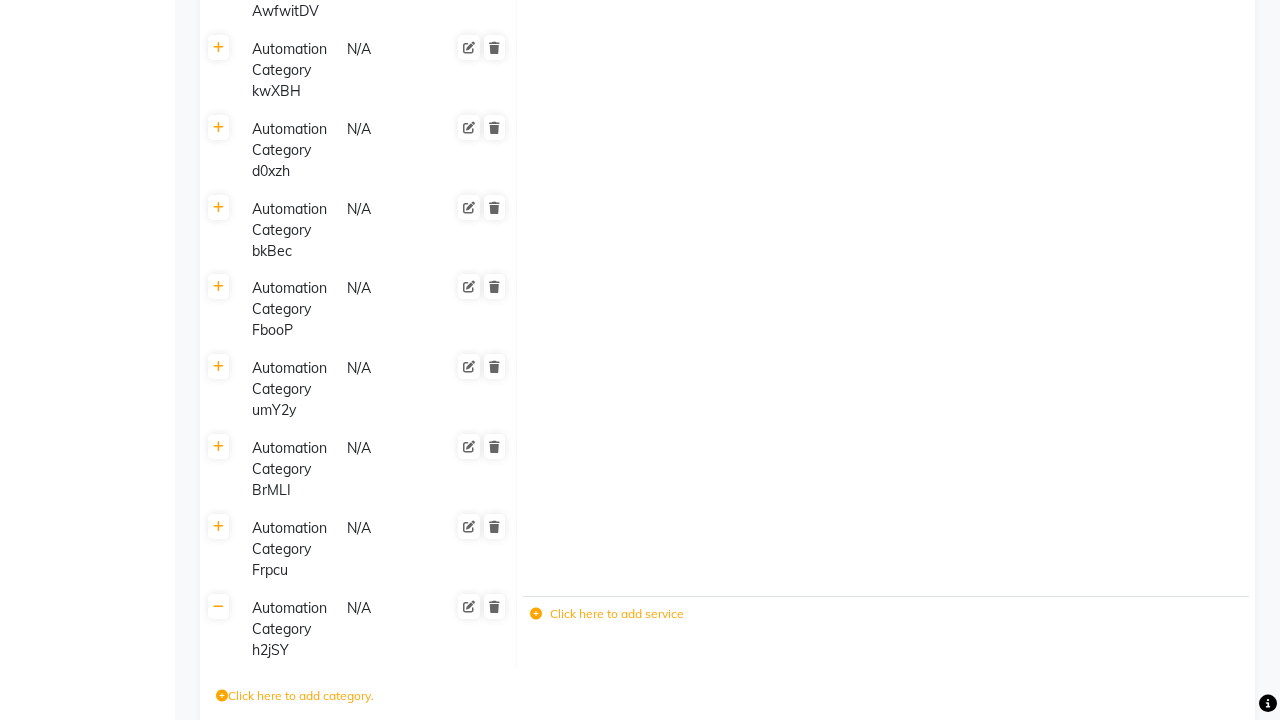 click 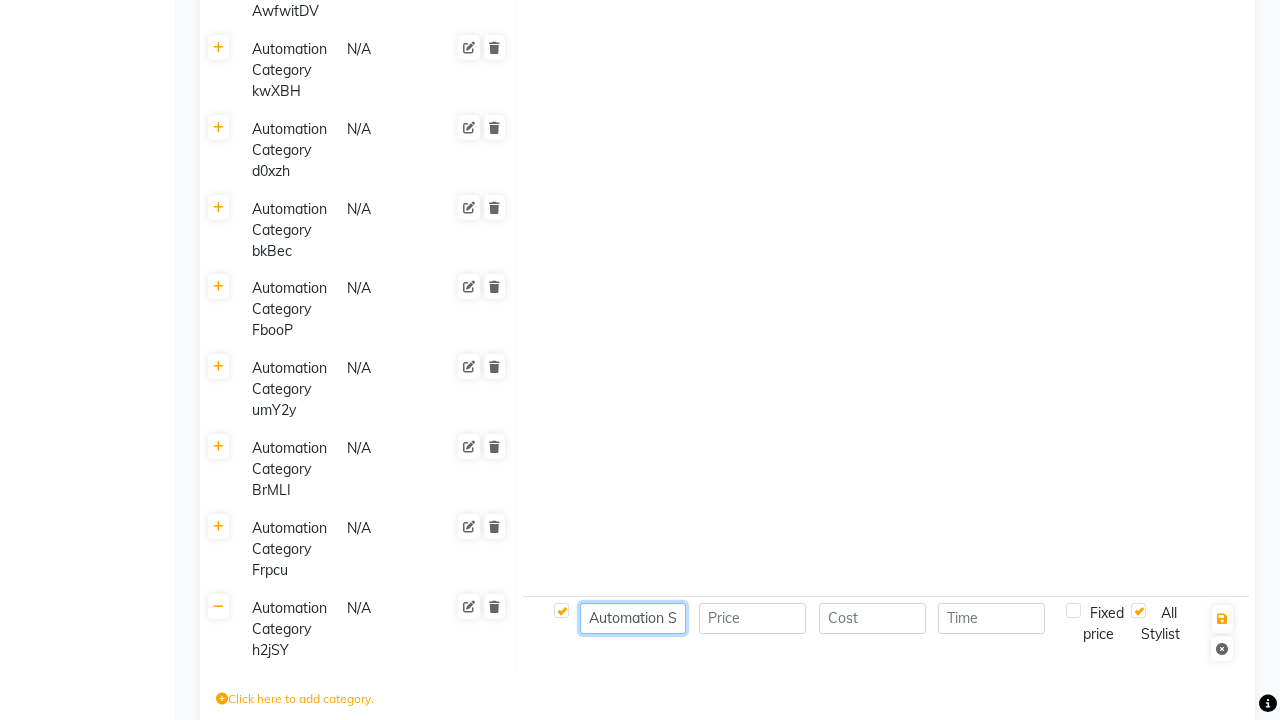 type on "Automation Service- rXr8N" 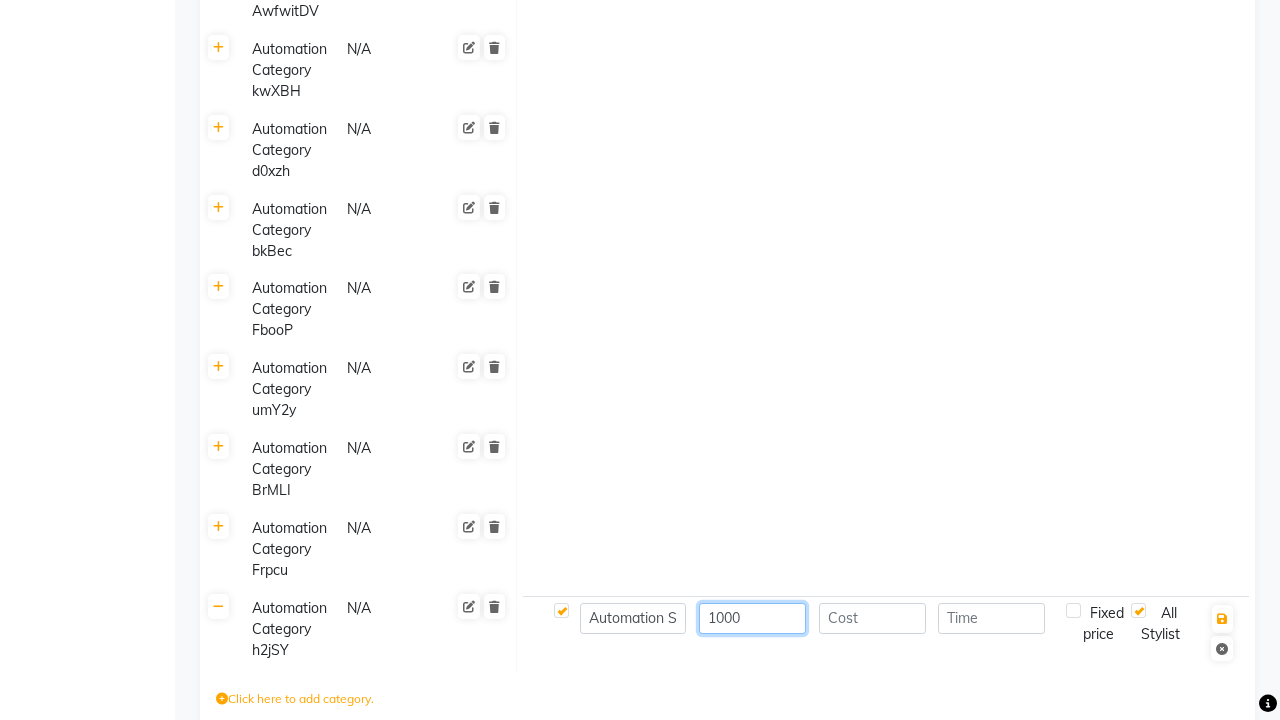 type on "1000" 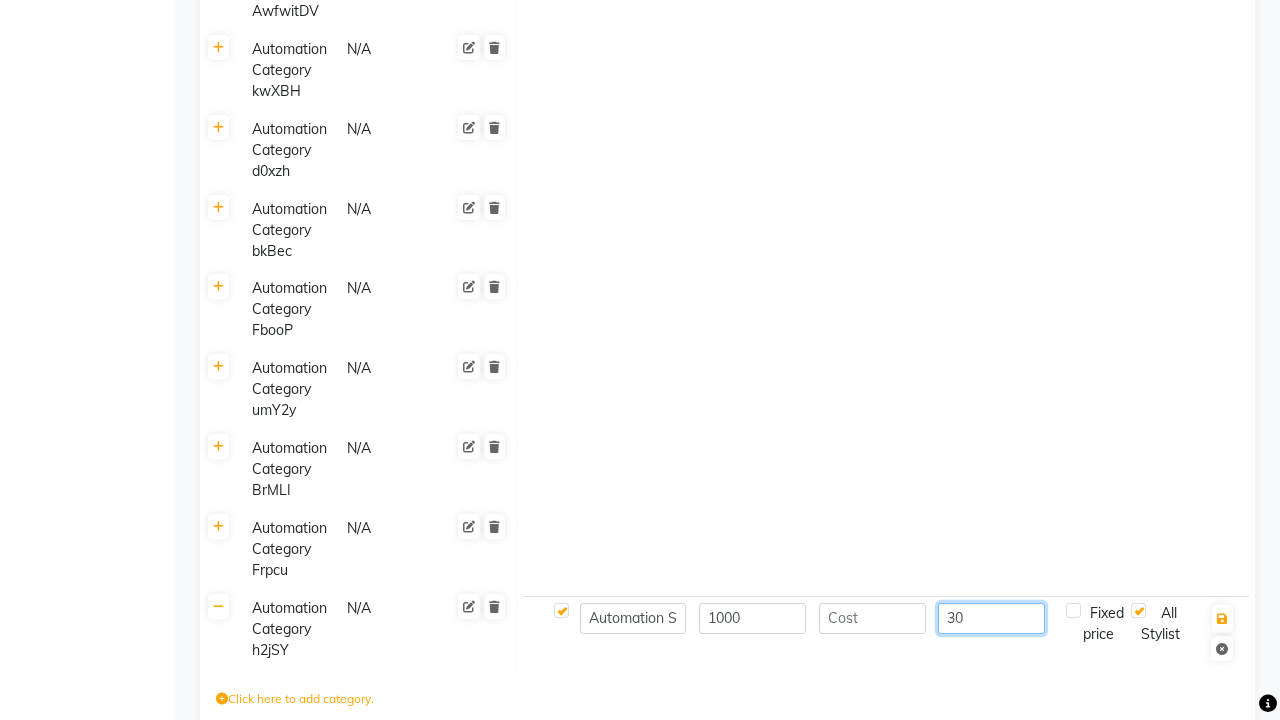scroll, scrollTop: 0, scrollLeft: 0, axis: both 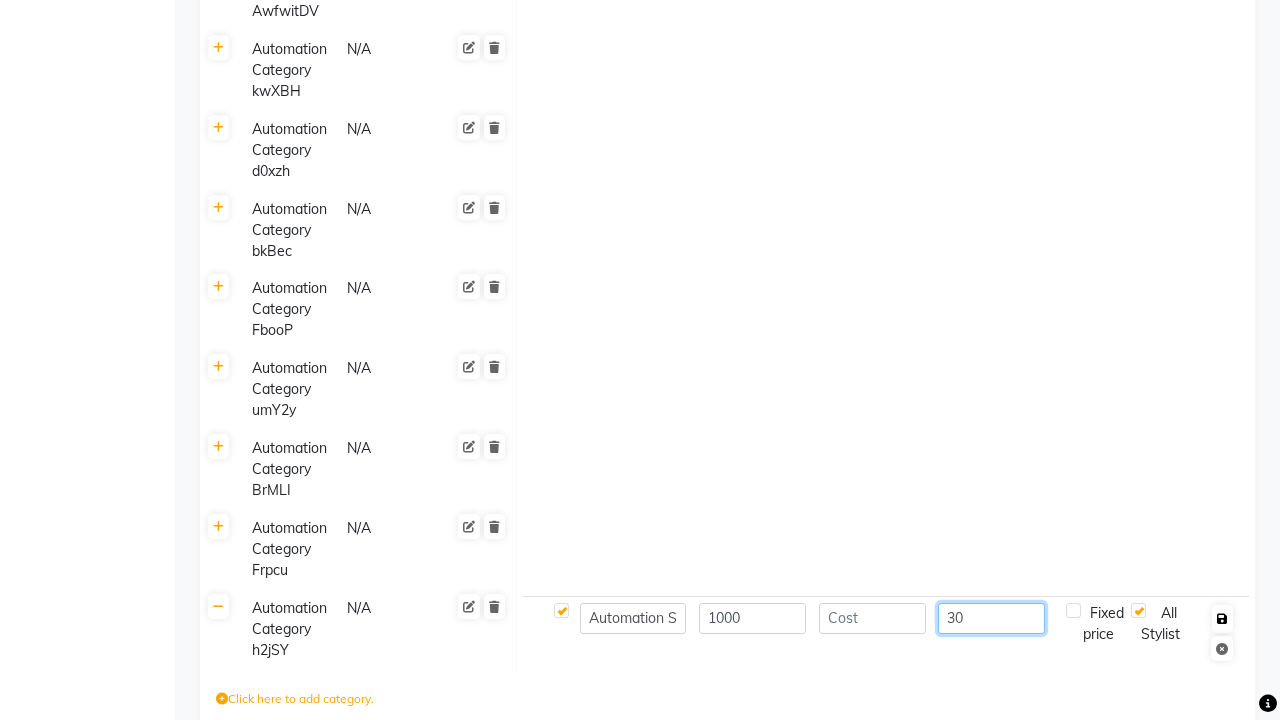 type on "30" 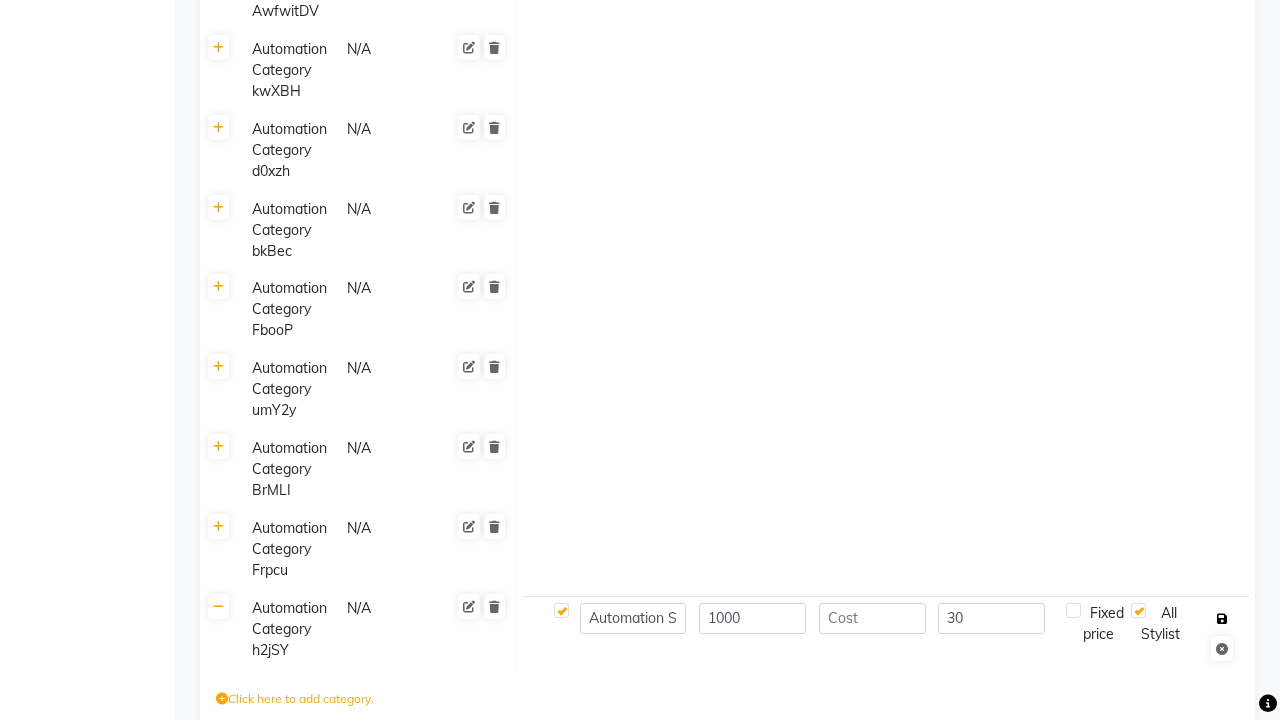 click at bounding box center [1222, 619] 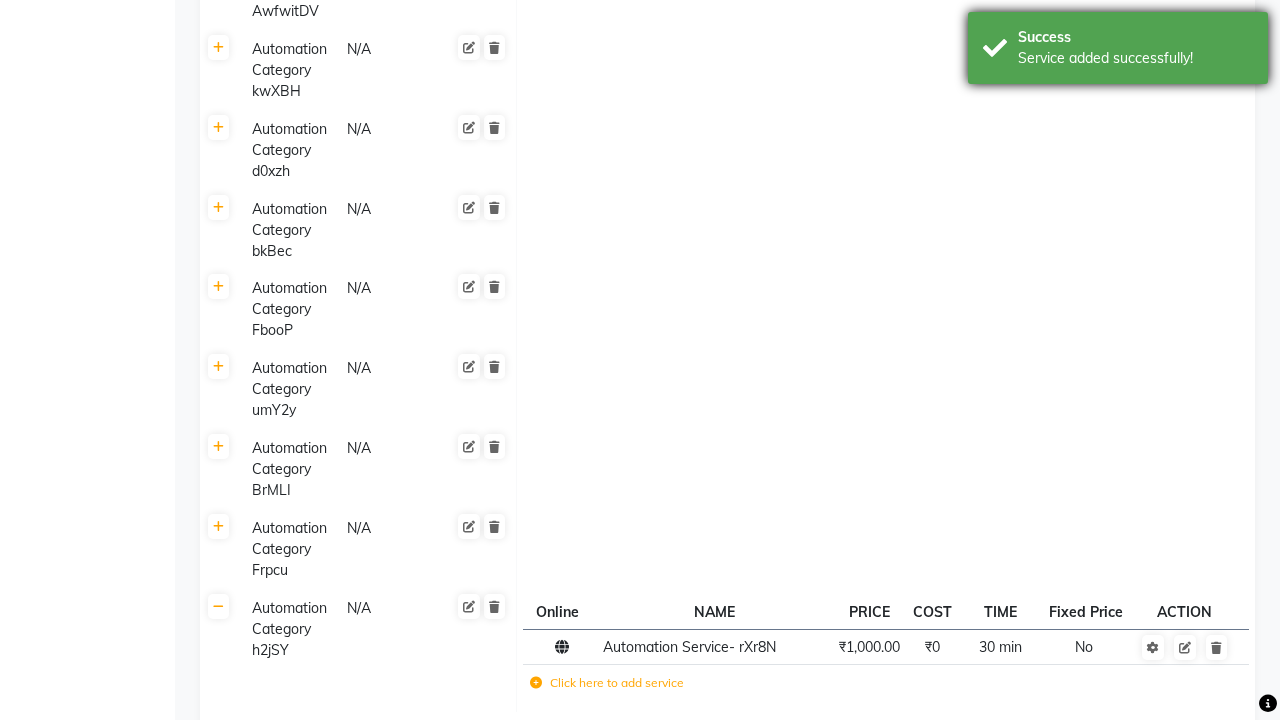 click on "Service added successfully!" at bounding box center (1135, 58) 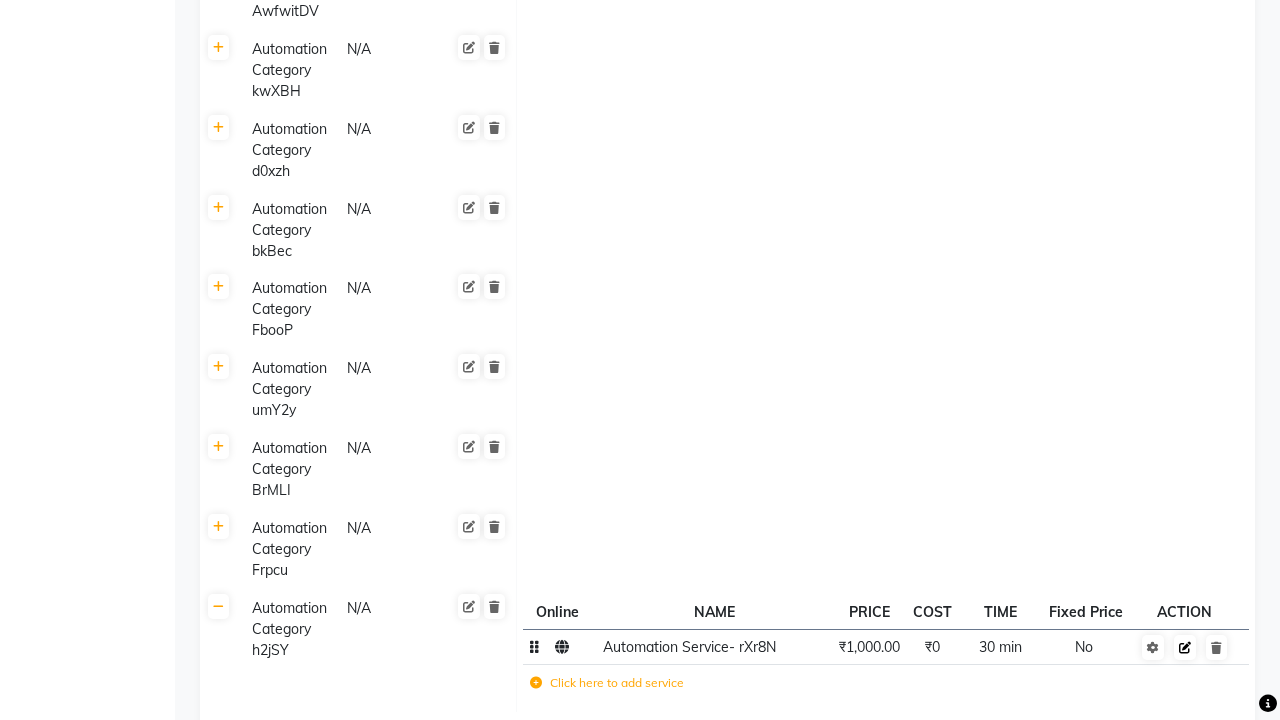 click 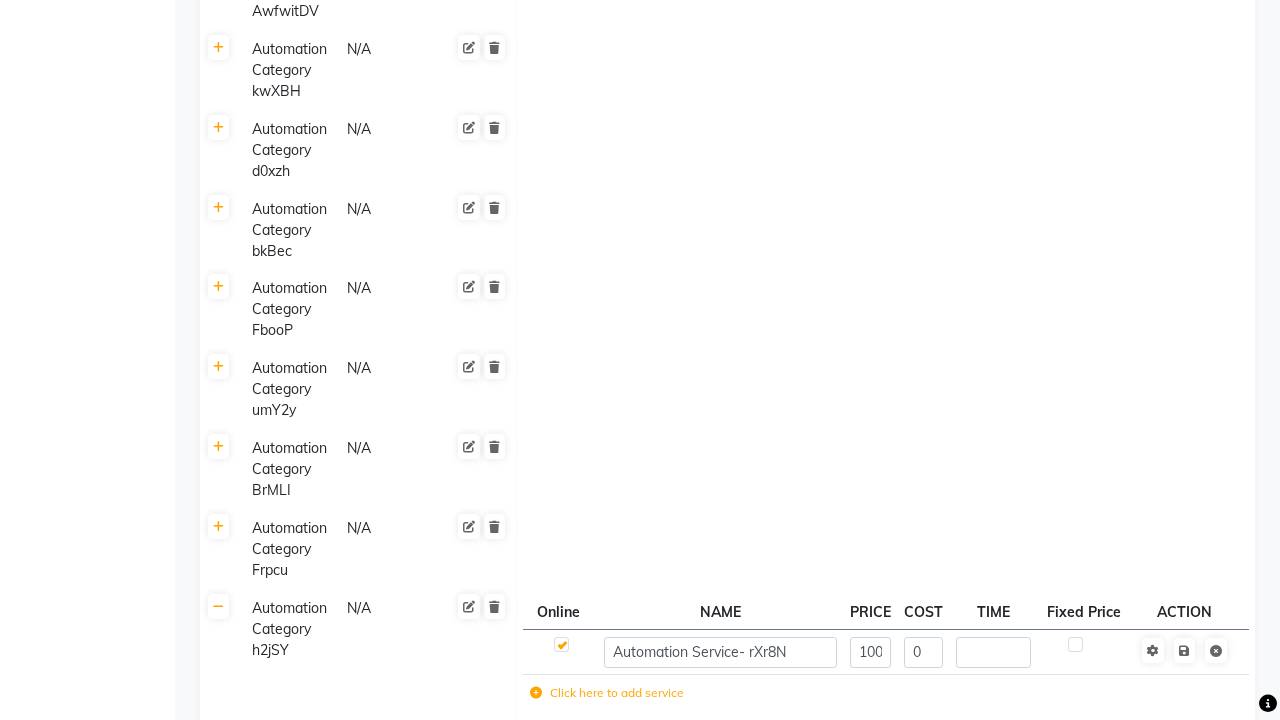 type on "60" 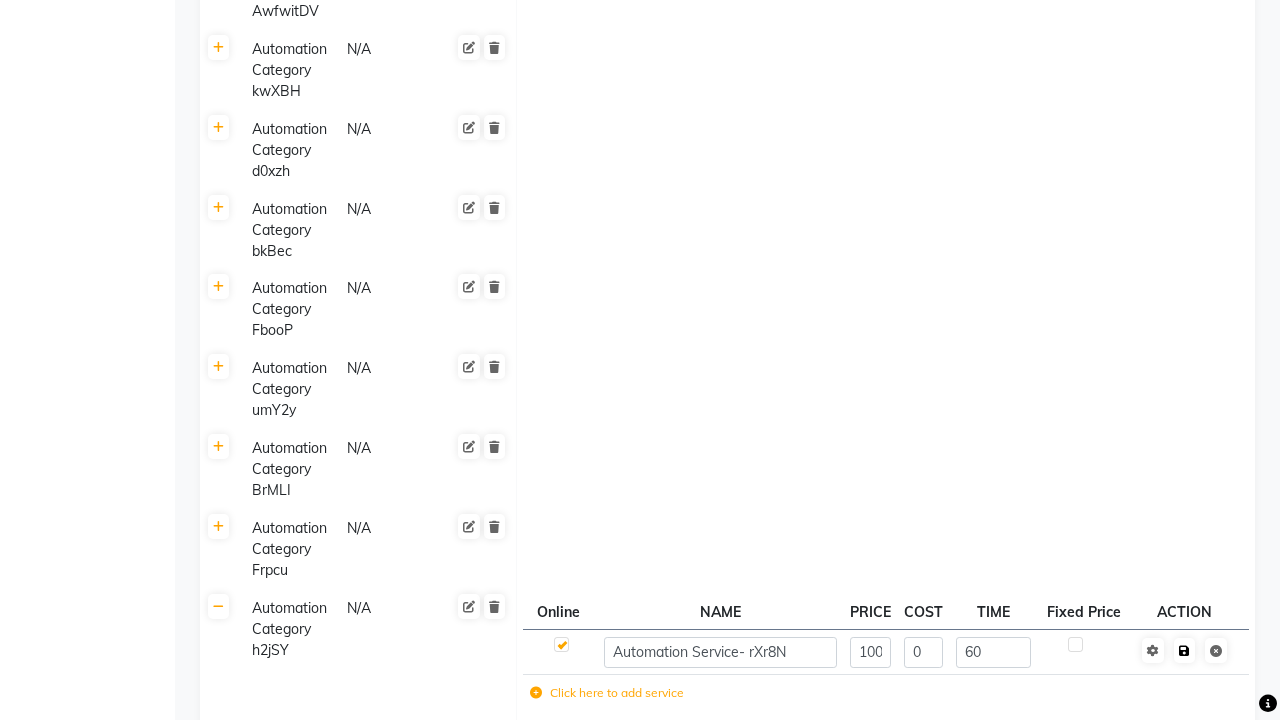 click 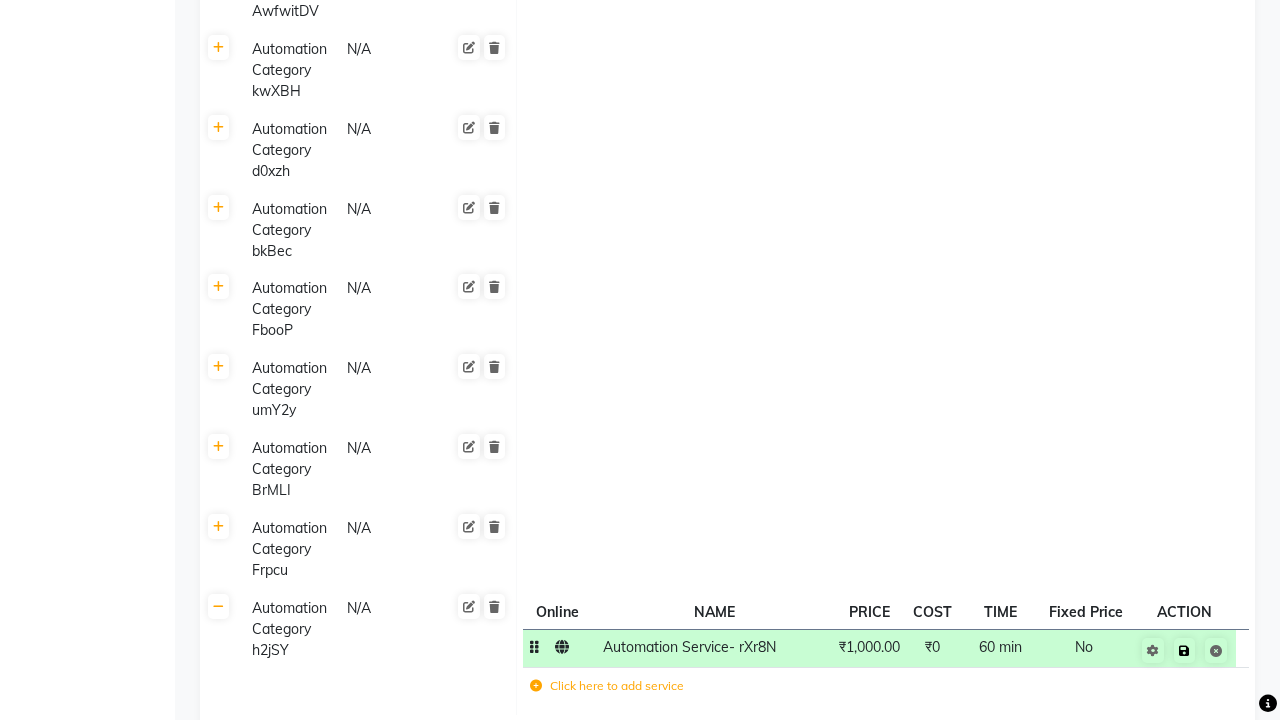 click 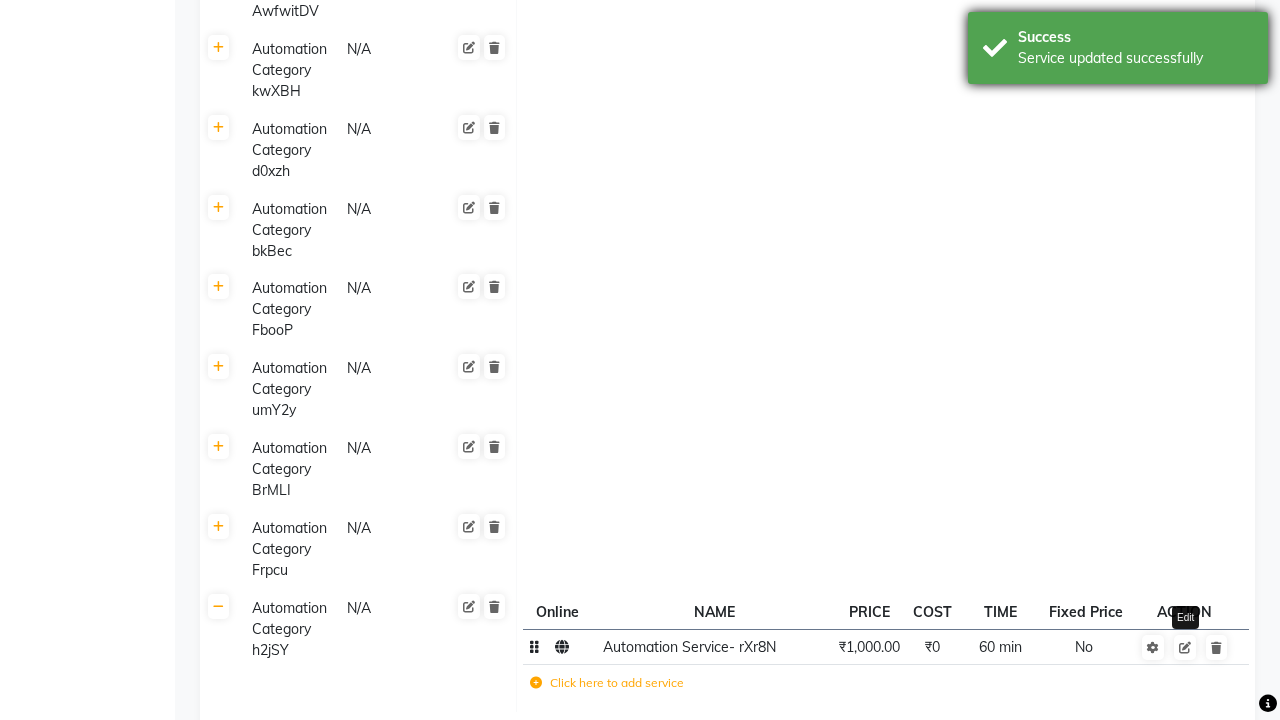 click on "Service updated successfully" at bounding box center (1135, 58) 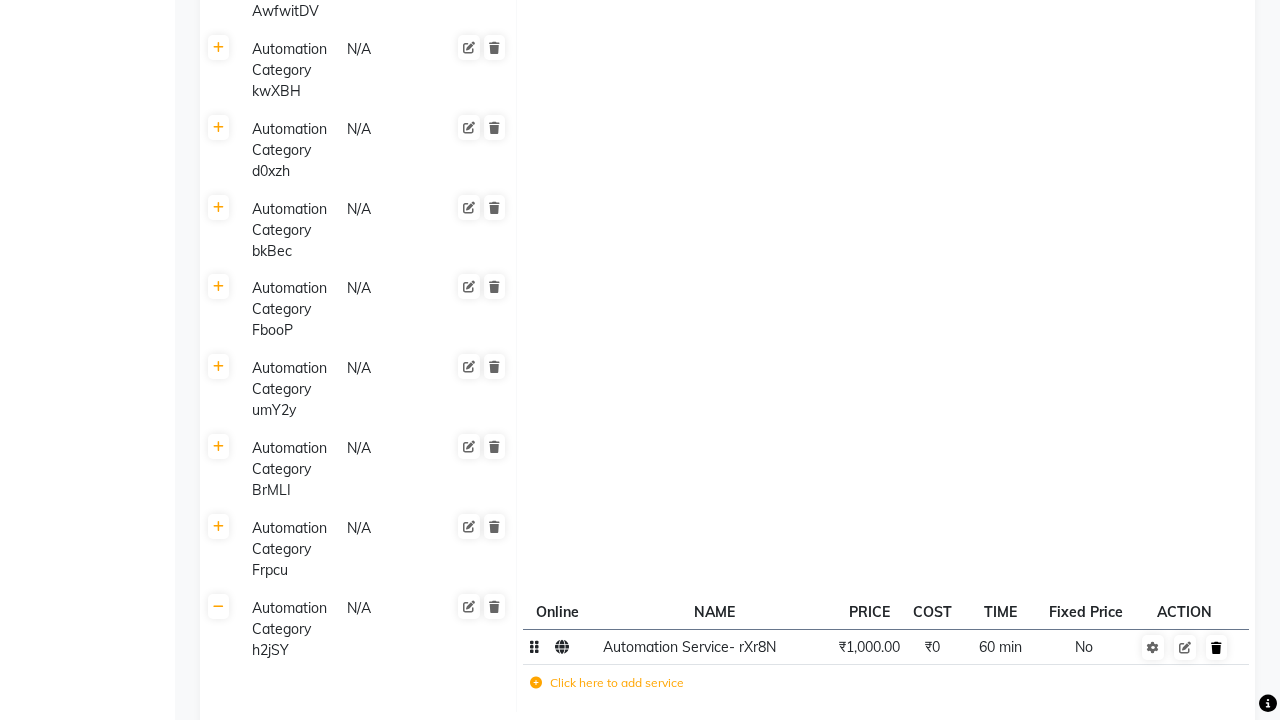 click 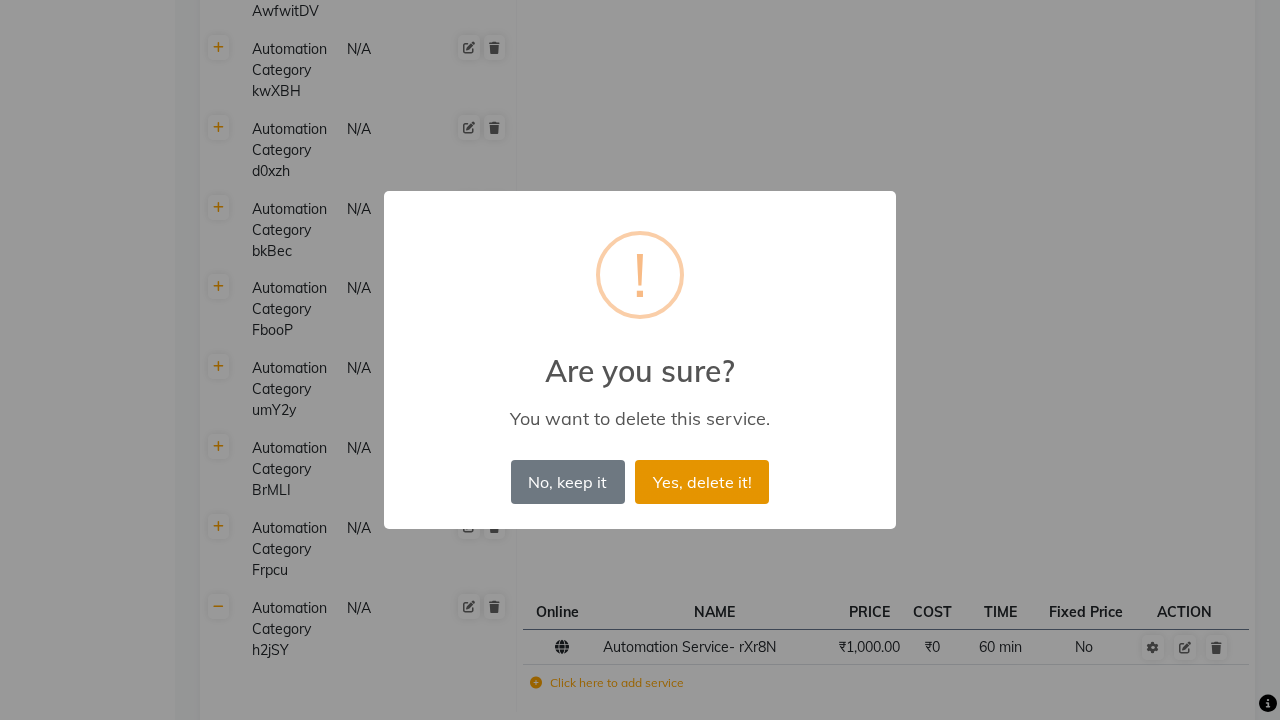 click on "Yes, delete it!" at bounding box center [702, 482] 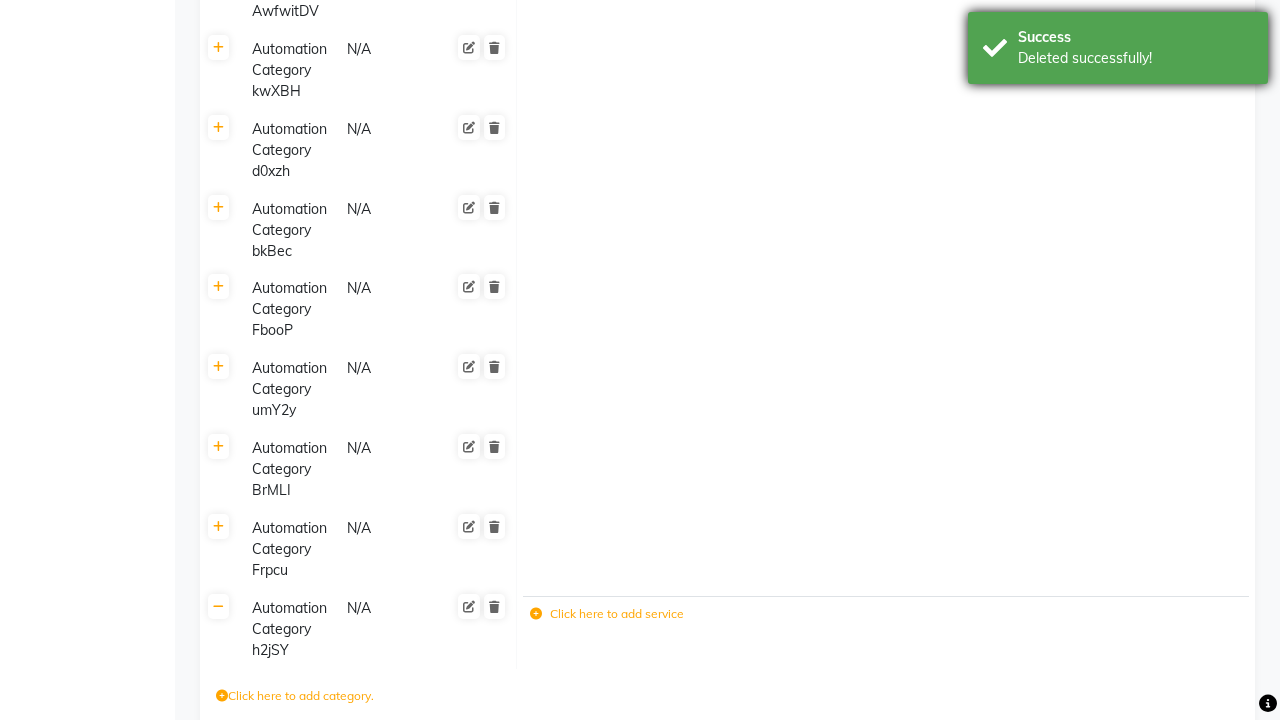 click on "Deleted successfully!" at bounding box center [1135, 58] 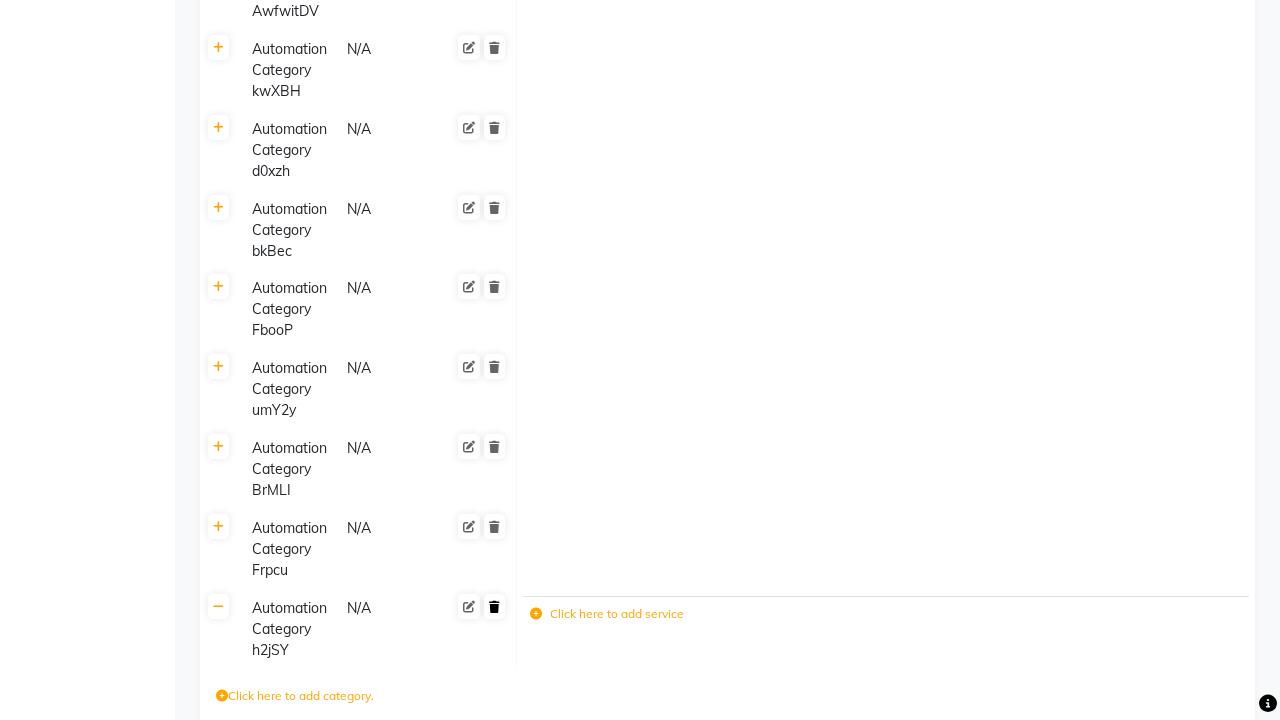 click 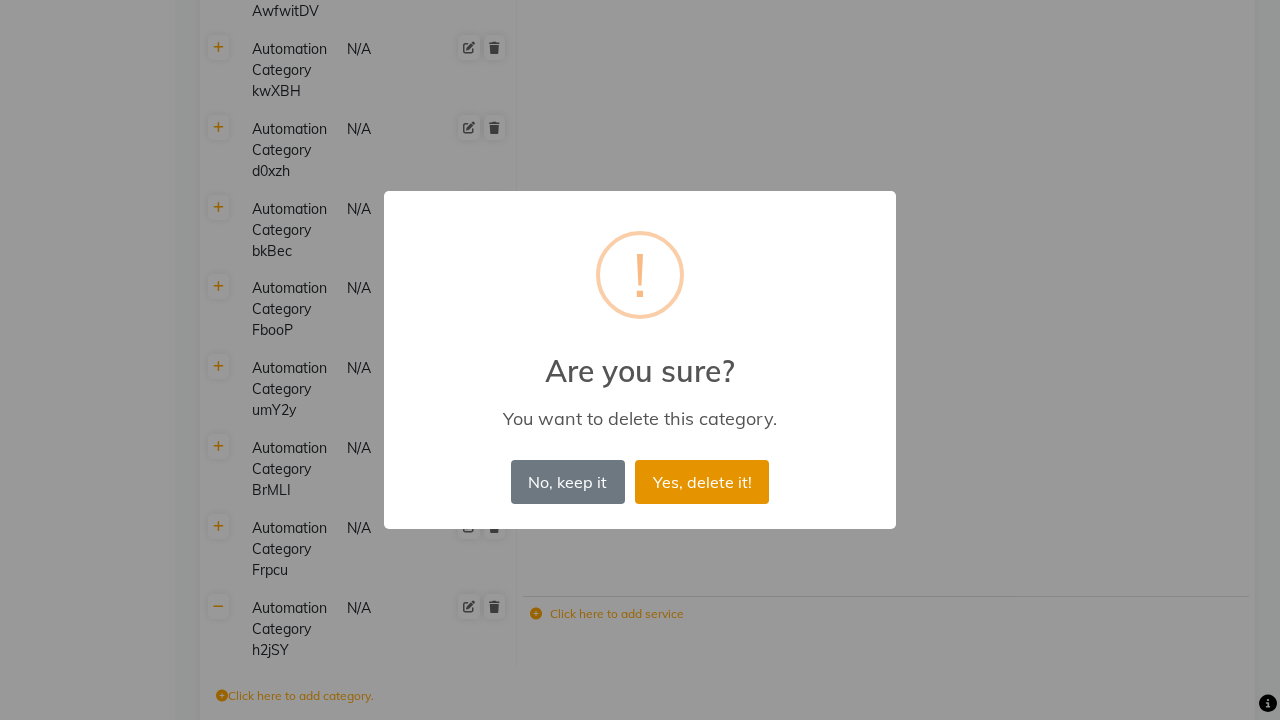 click on "Yes, delete it!" at bounding box center [702, 482] 